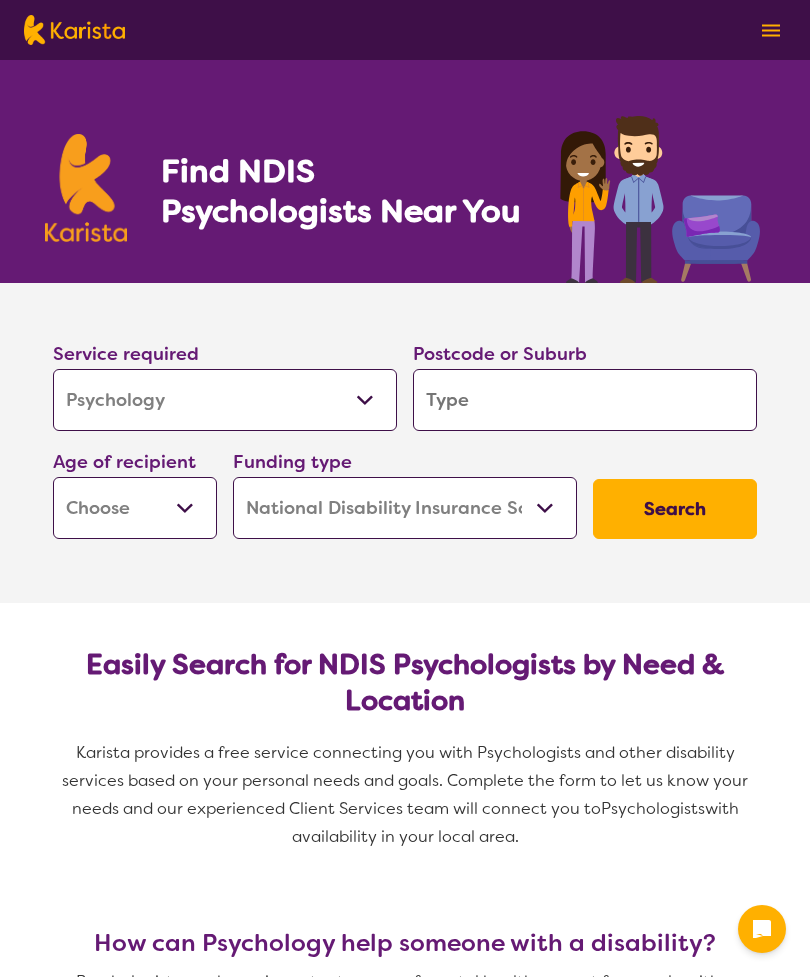 select on "Psychology" 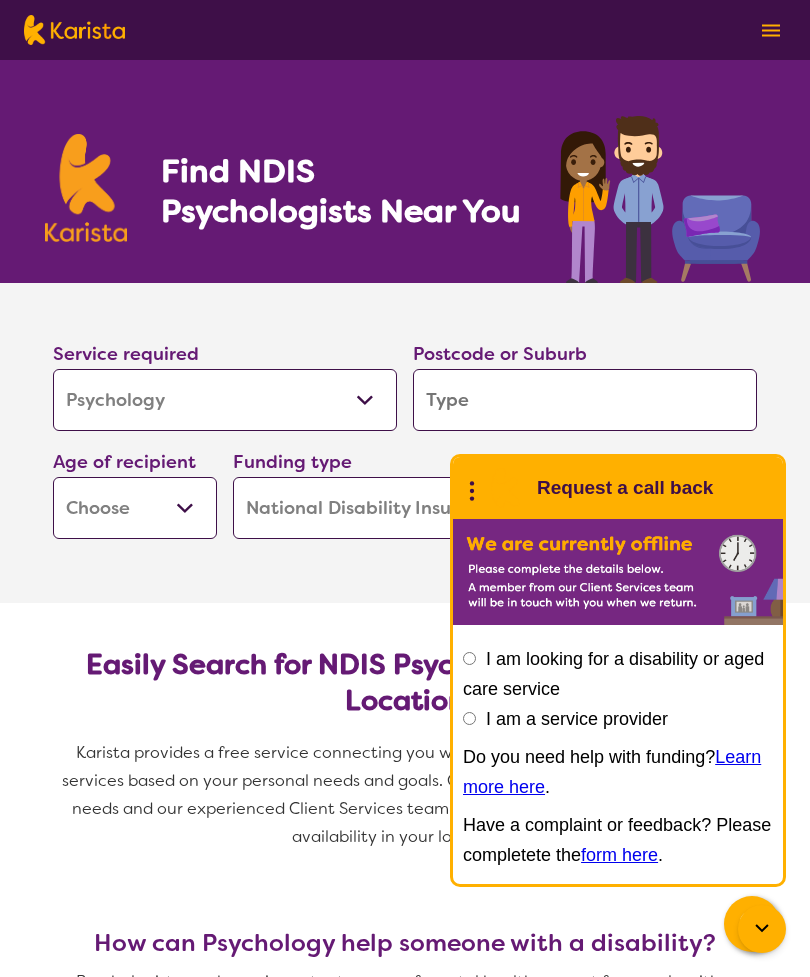 click on "Early Childhood - 0 to 9 Child - 10 to 11 Adolescent - 12 to 17 Adult - 18 to 64 Aged - 65+" at bounding box center [135, 508] 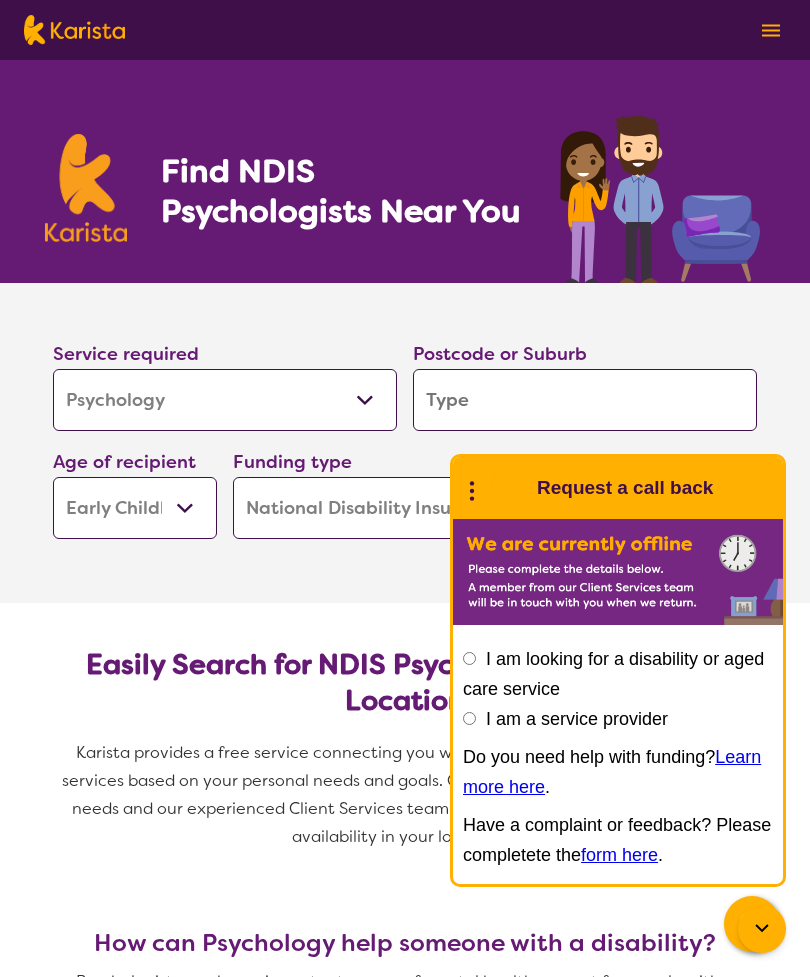 select on "EC" 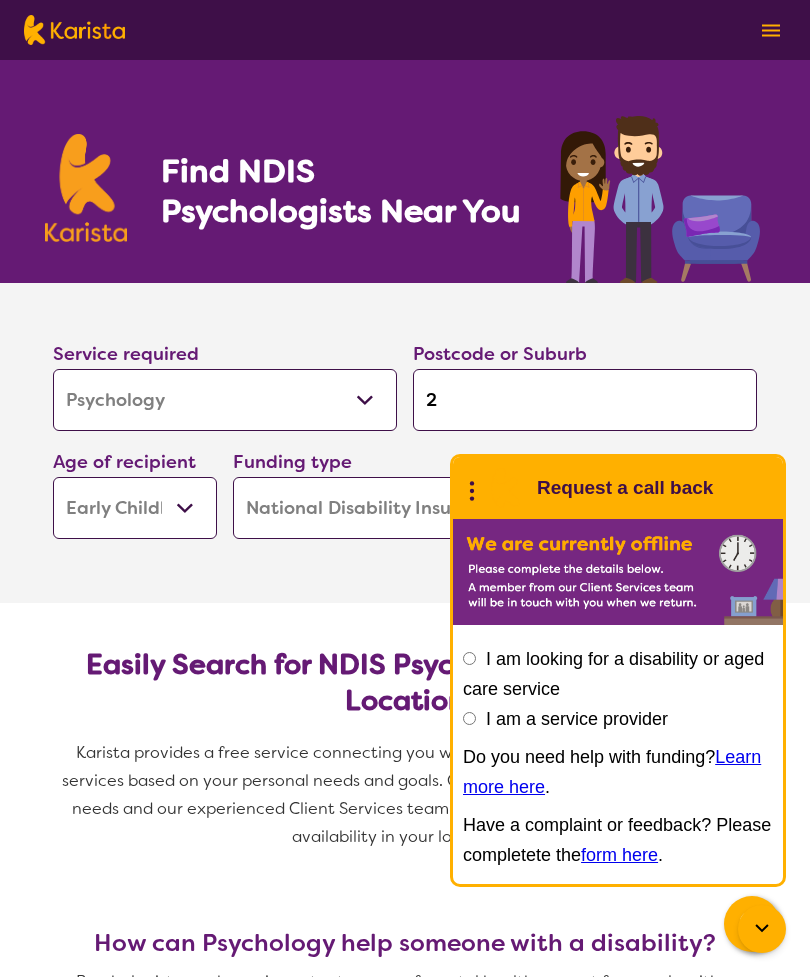 type on "2" 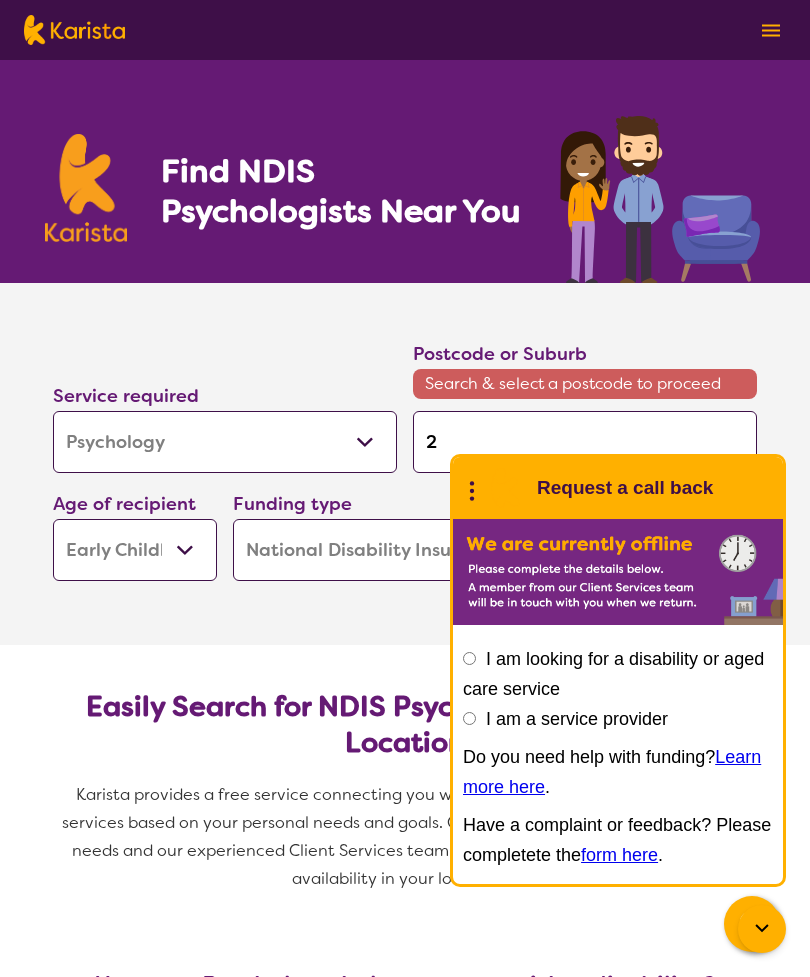 type on "21" 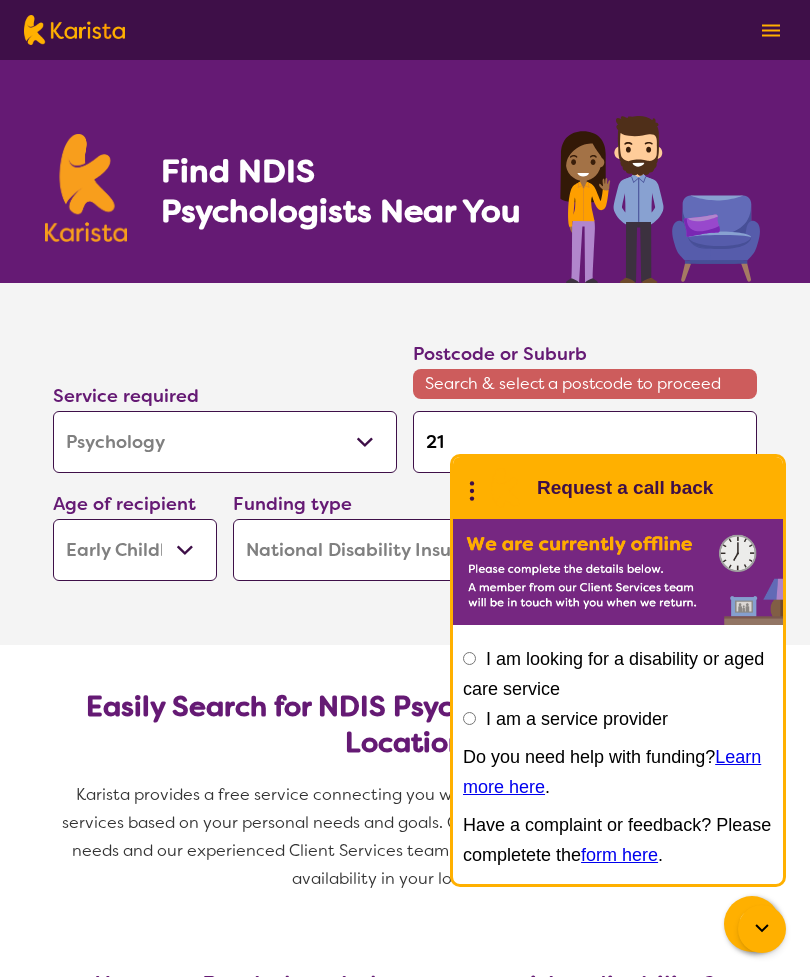 type on "21" 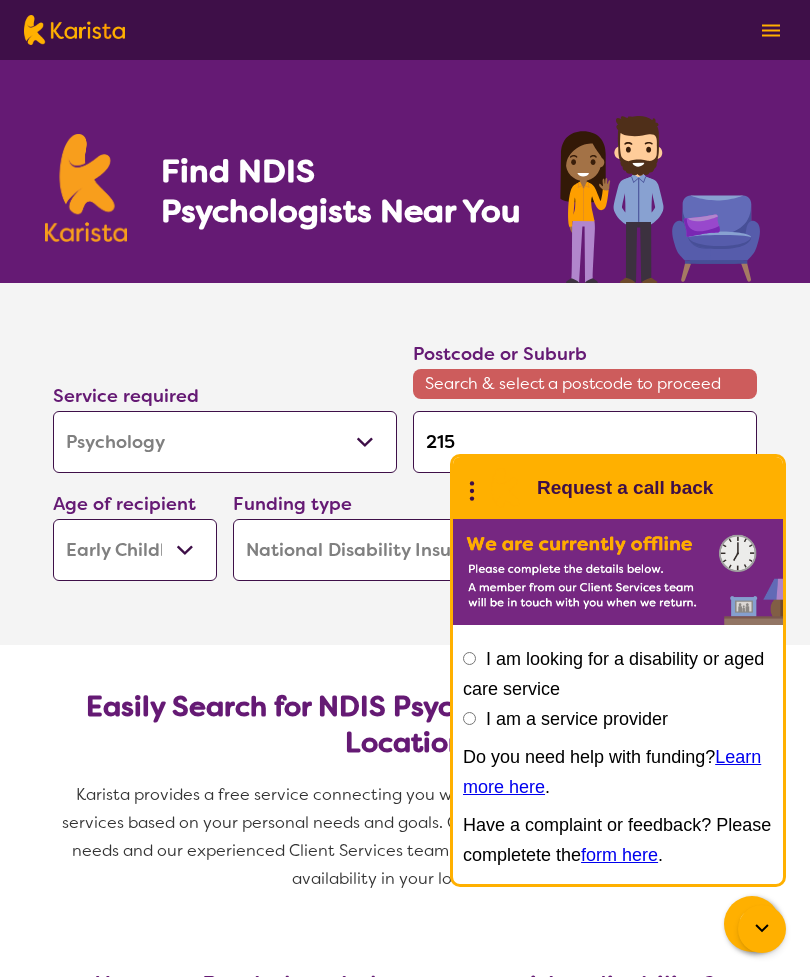 type on "215" 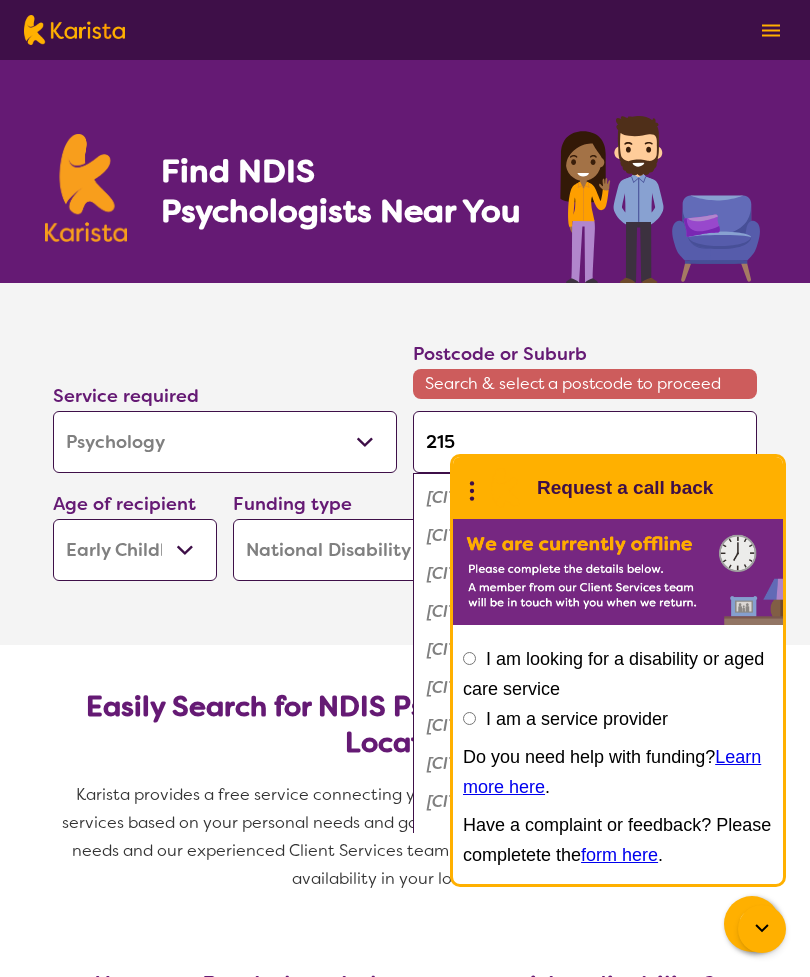 type on "[POSTAL_CODE]" 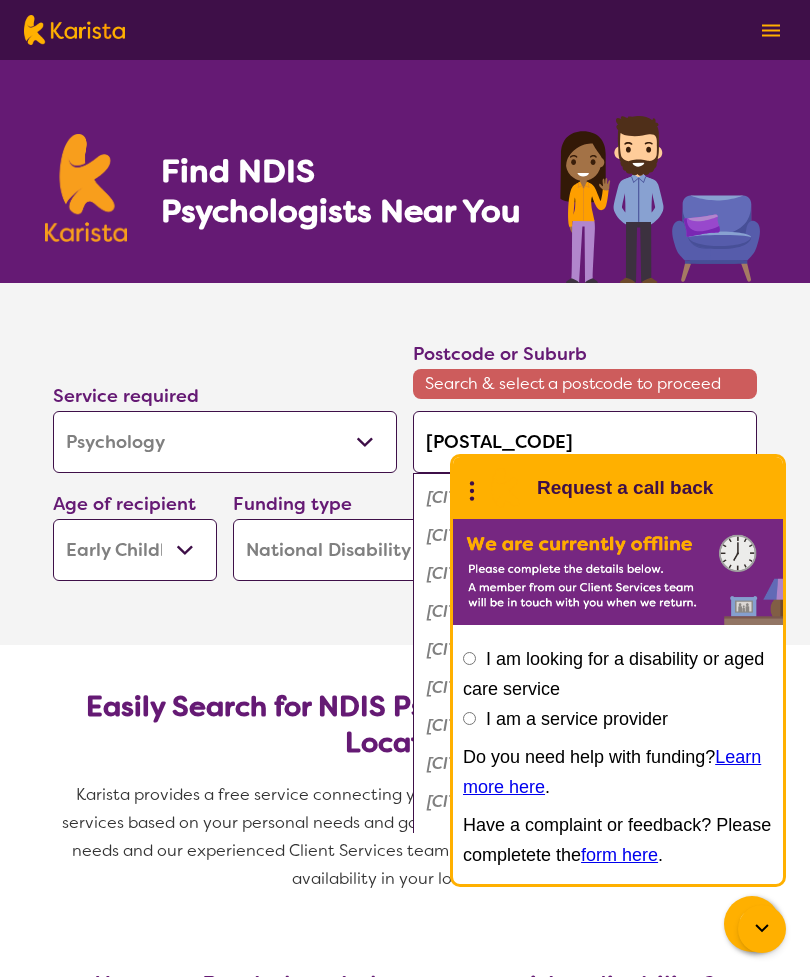 type on "[POSTAL_CODE]" 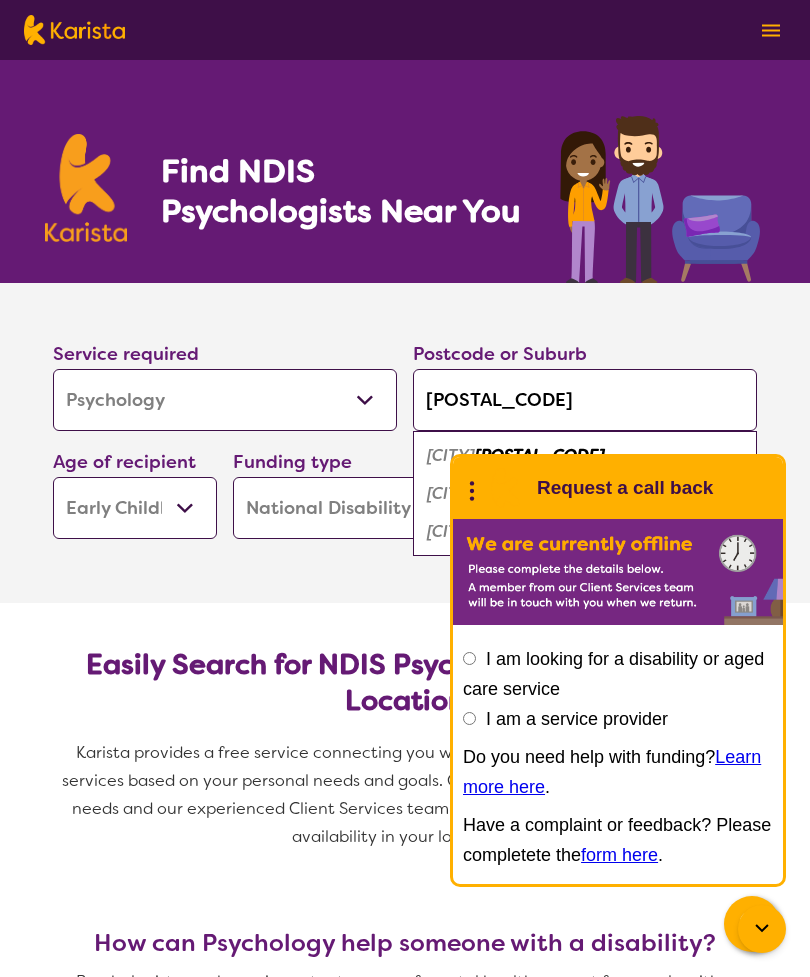 type on "[POSTAL_CODE]" 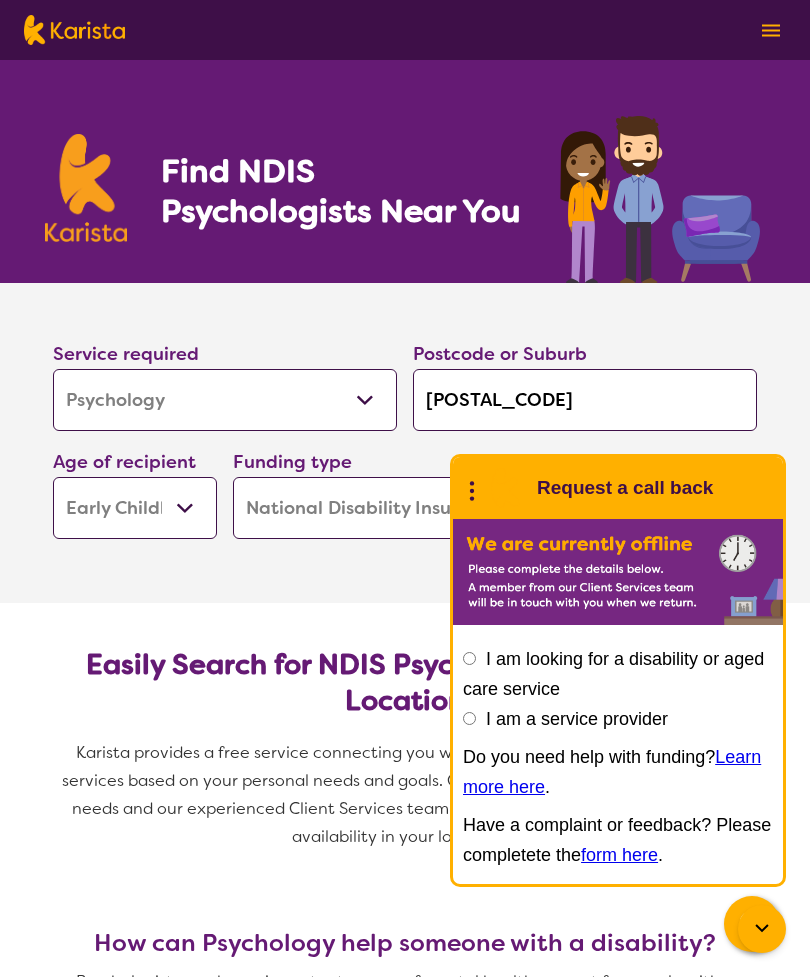 click 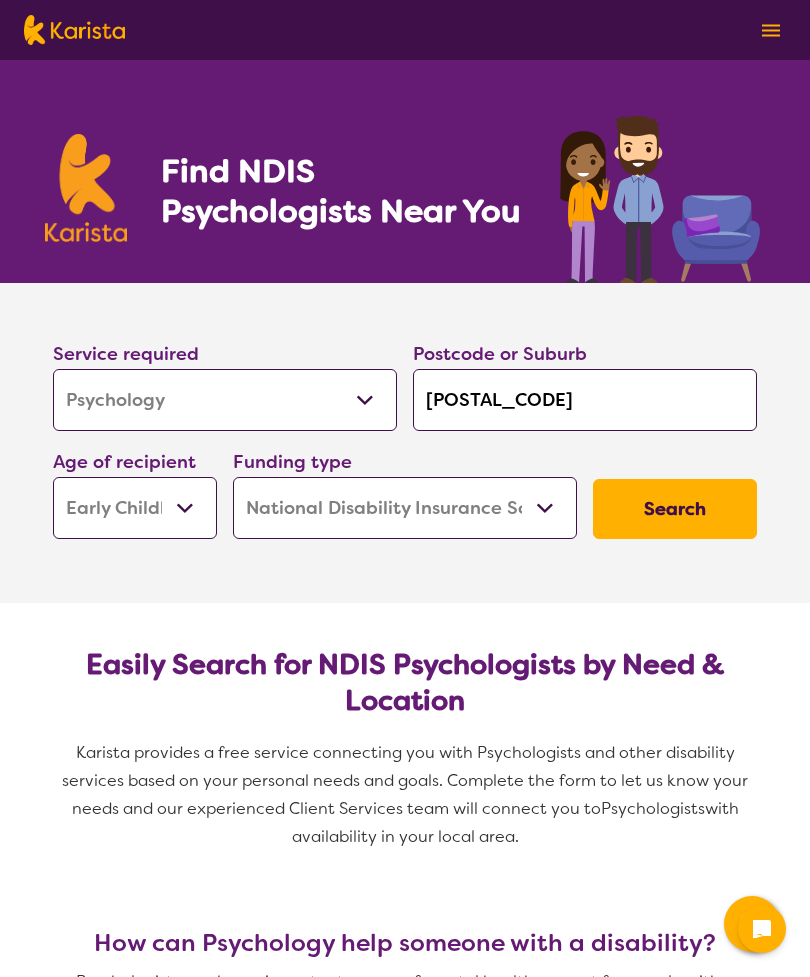 click on "Search" at bounding box center (675, 509) 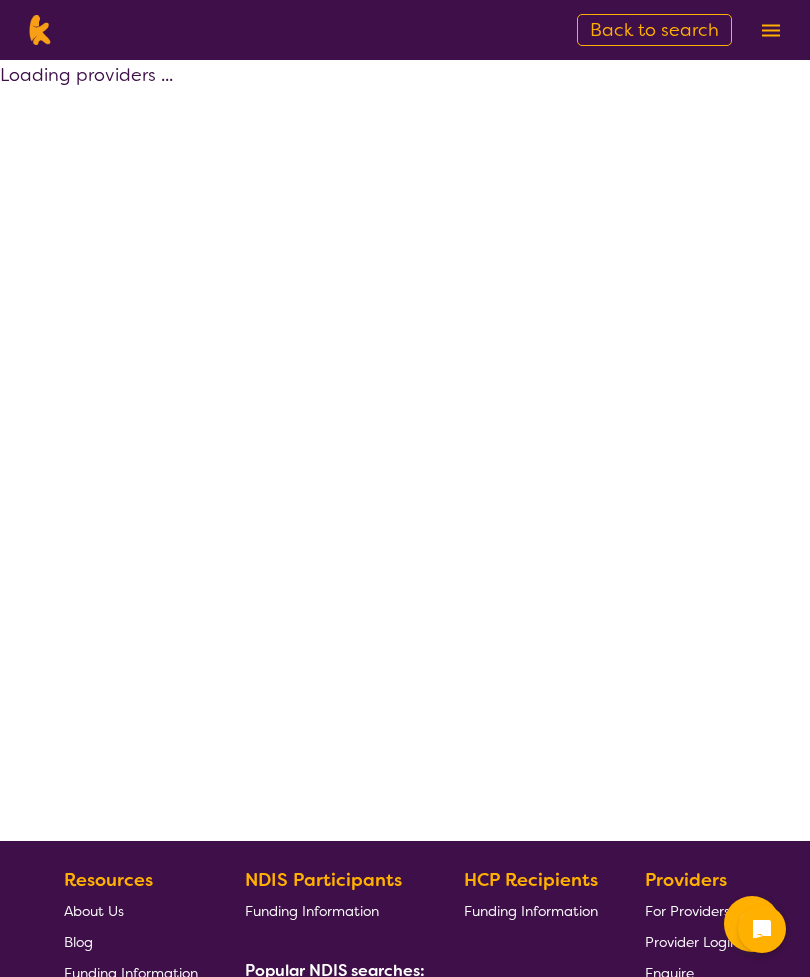 select on "by_score" 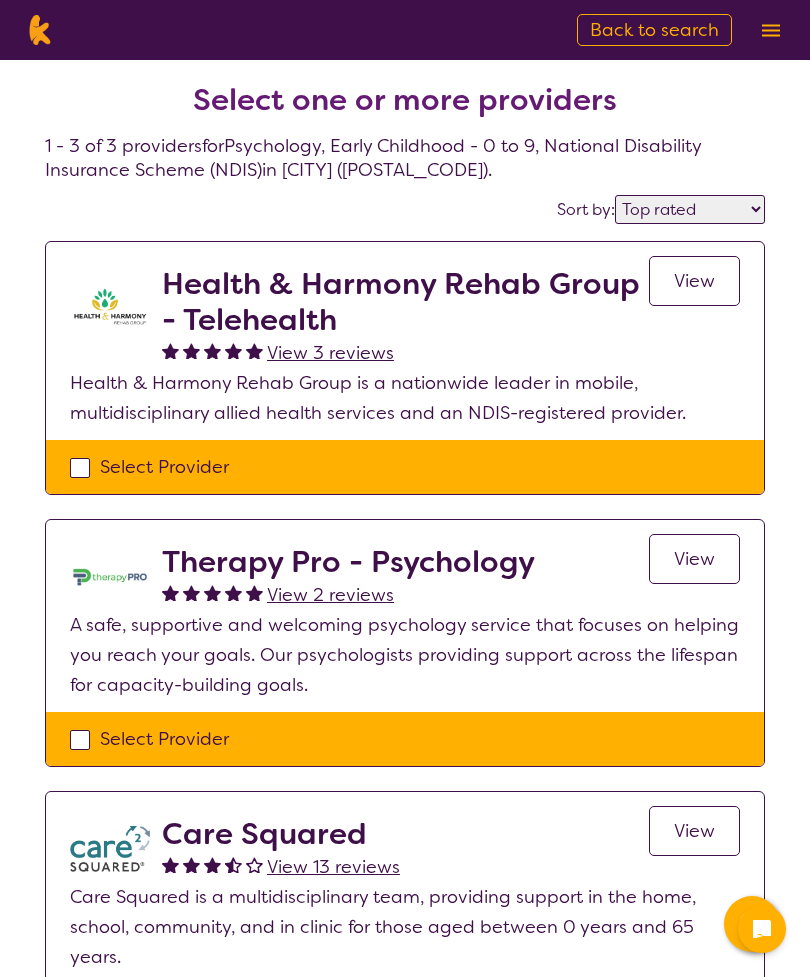 scroll, scrollTop: 0, scrollLeft: 0, axis: both 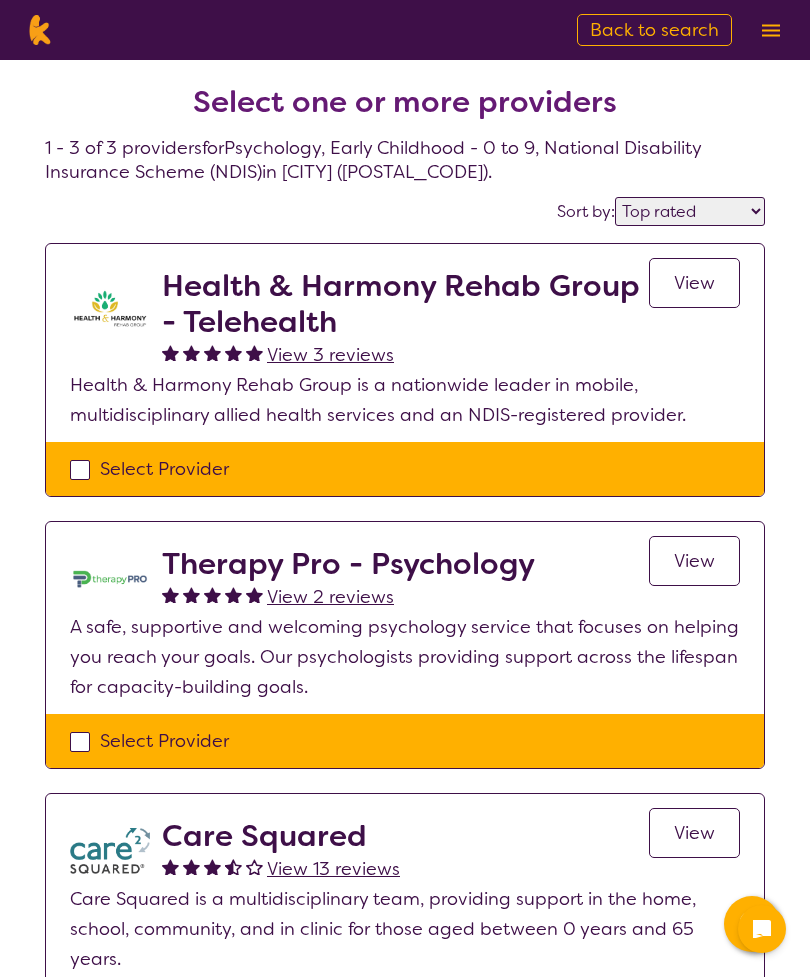 click on "View" at bounding box center (694, 561) 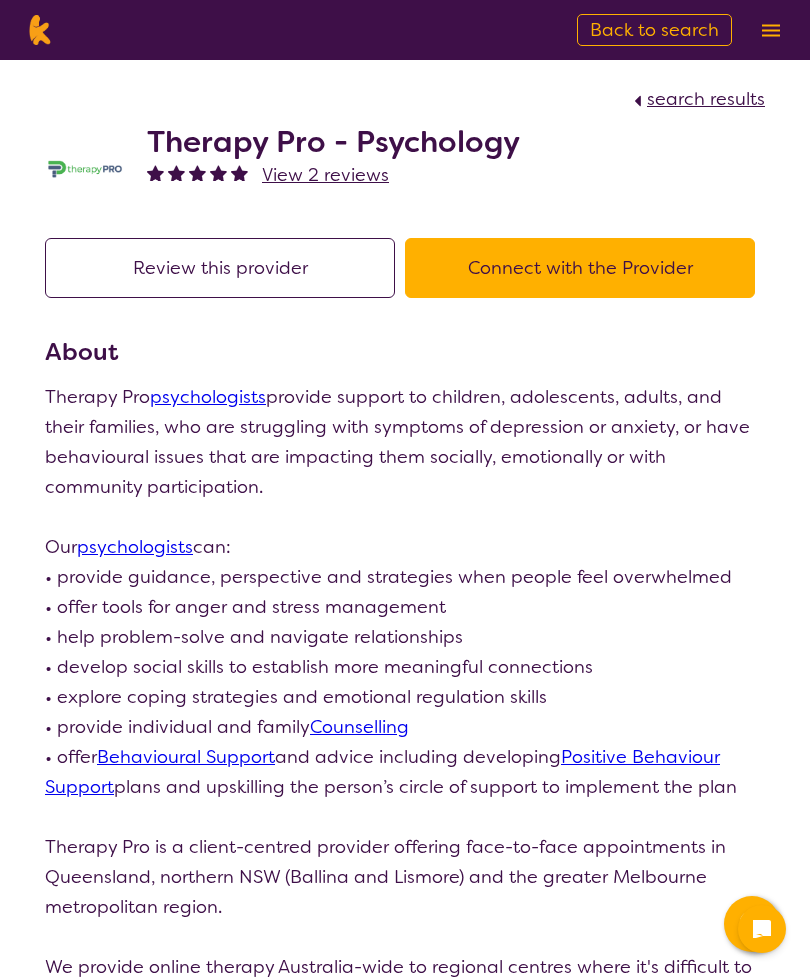 select on "by_score" 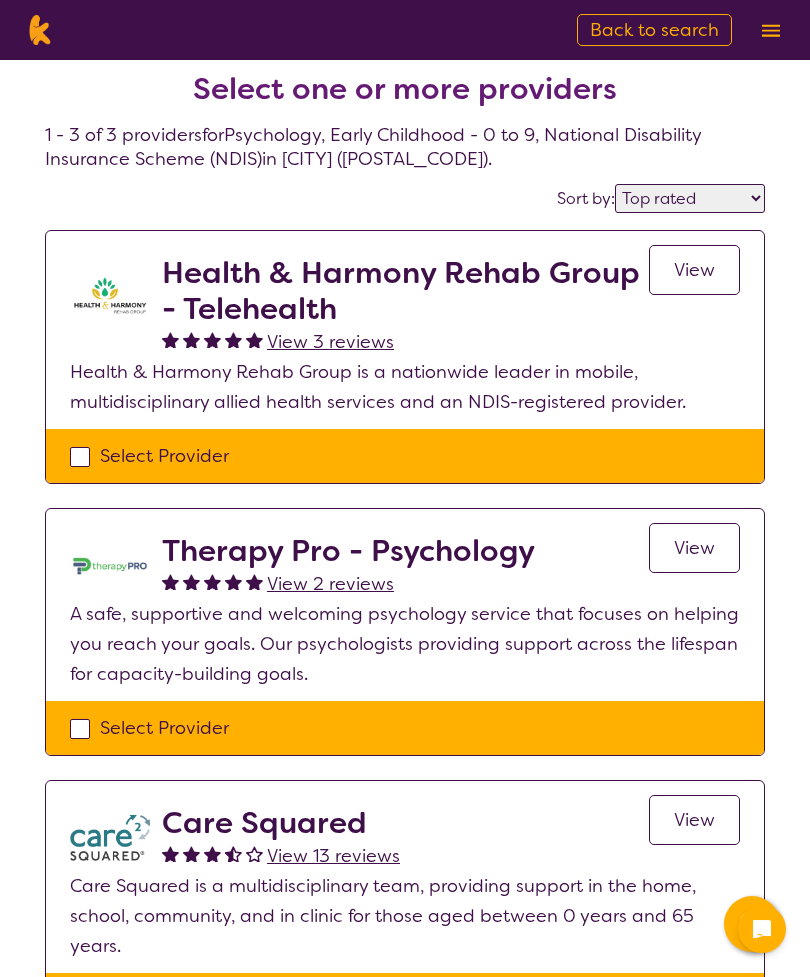 scroll, scrollTop: 0, scrollLeft: 0, axis: both 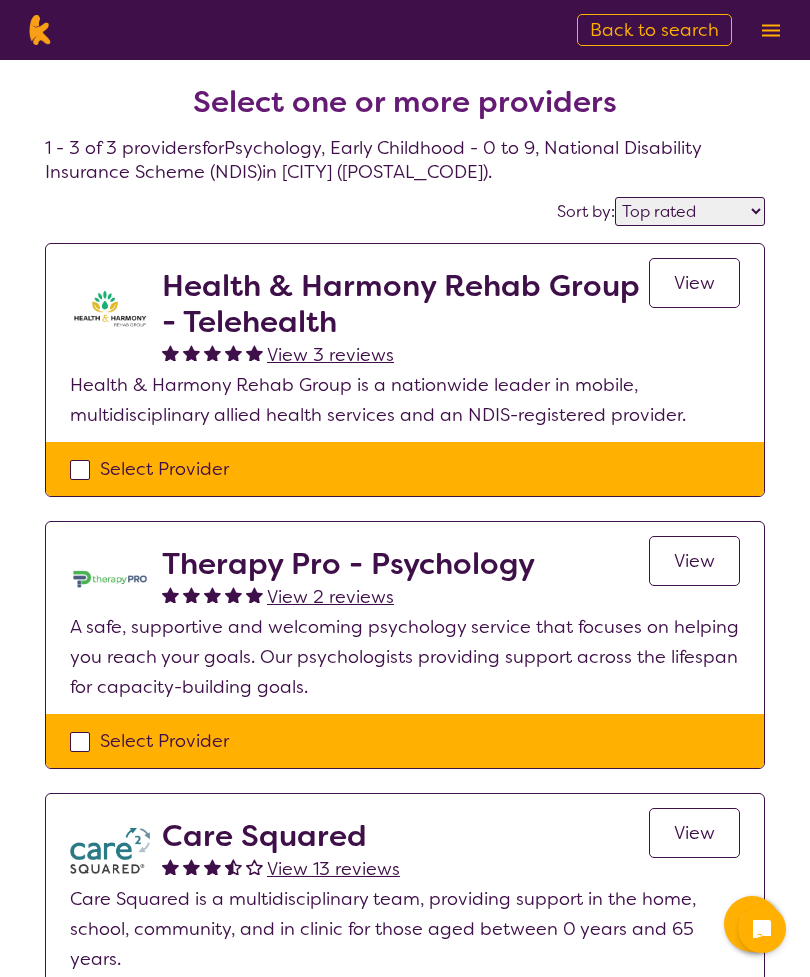 select on "Psychology" 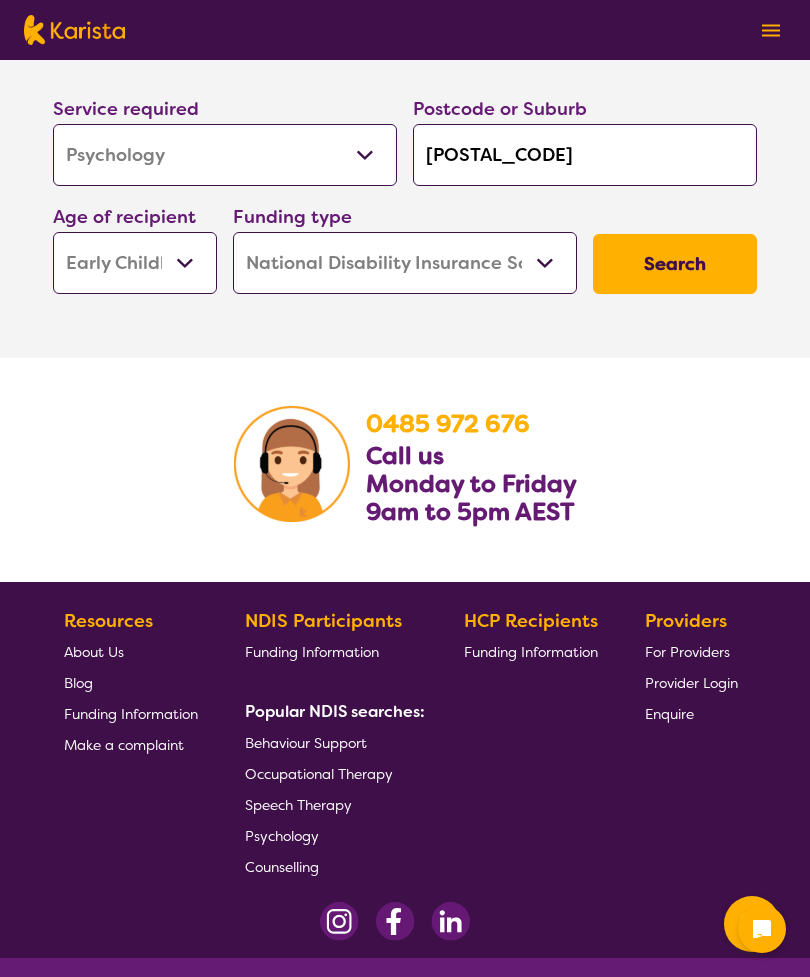 scroll, scrollTop: 3252, scrollLeft: 0, axis: vertical 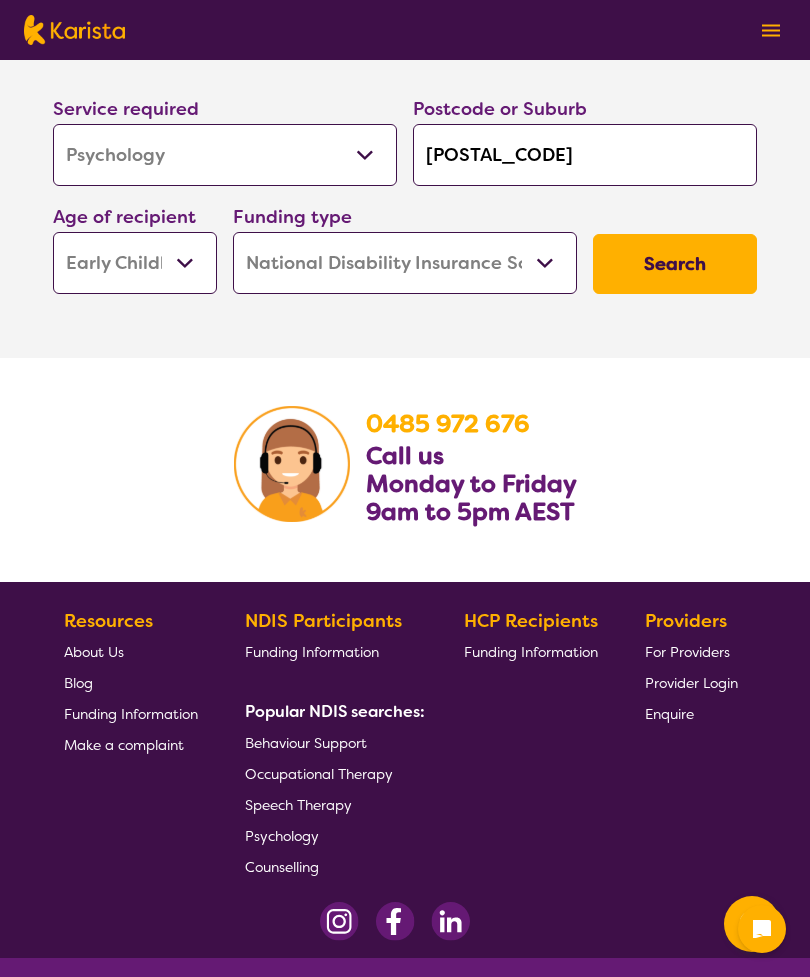 click on "Psychology" at bounding box center (282, 836) 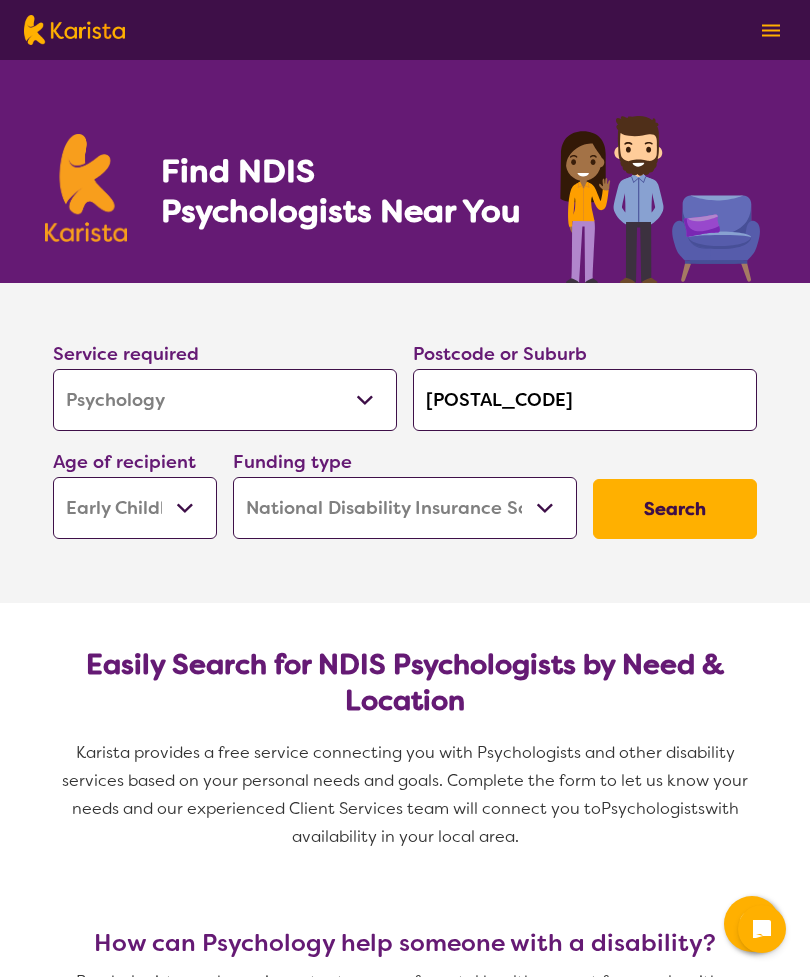 scroll, scrollTop: 3316, scrollLeft: 0, axis: vertical 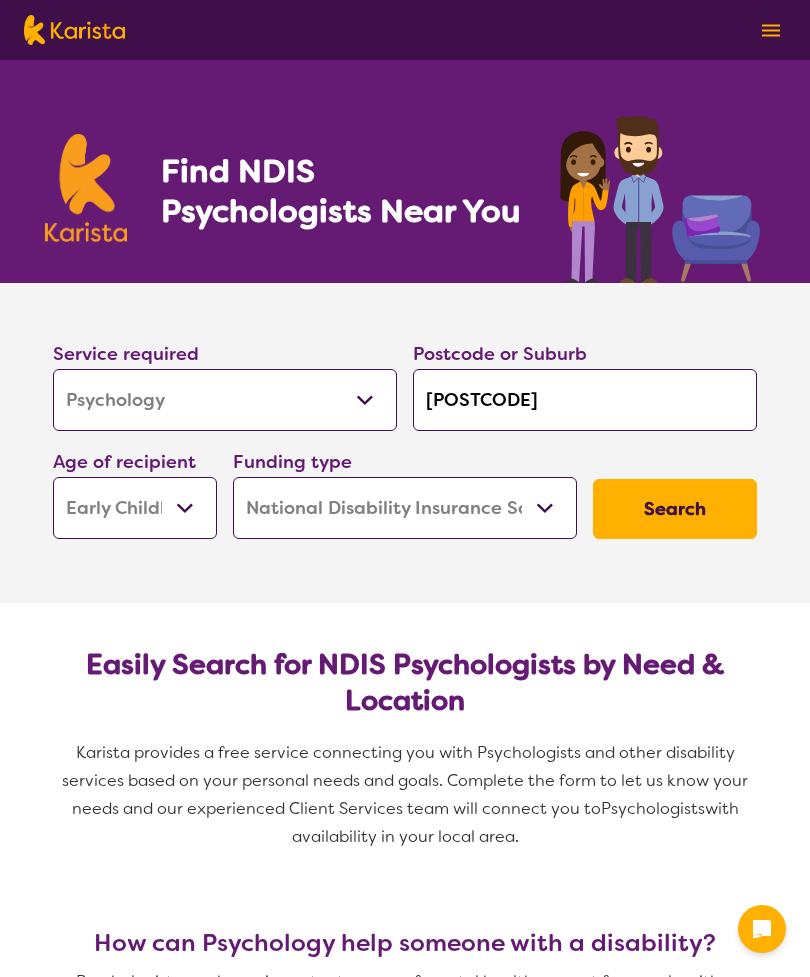 select on "Psychology" 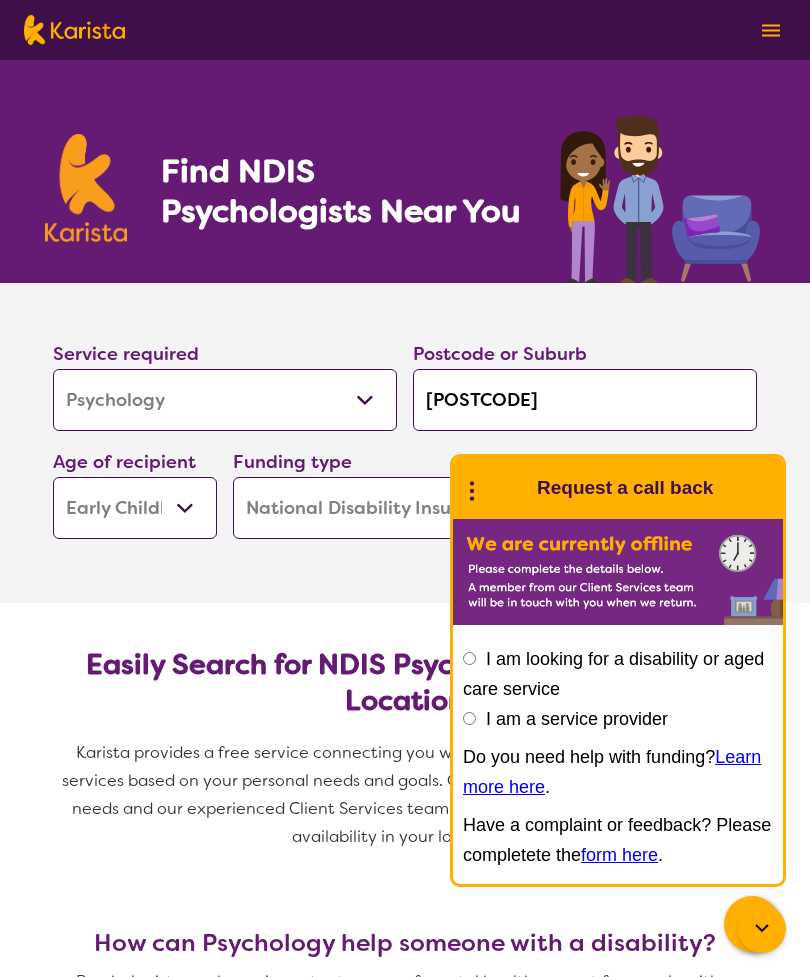 click on "Service required Allied Health Assistant Assessment (ADHD or Autism) Behaviour support Counselling Dietitian Domestic and home help Employment Support Exercise physiology Home Care Package Provider Key Worker NDIS Plan management NDIS Support Coordination Nursing services Occupational therapy Personal care Physiotherapy Podiatry Psychology Psychosocial Recovery Coach Respite Speech therapy Support worker Supported accommodation Postcode or Suburb [POSTCODE] Age of recipient Early Childhood - 0 to 9 Child - 10 to 11 Adolescent - 12 to 17 Adult - 18 to 64 Aged - 65+ Funding type Home Care Package (HCP) National Disability Insurance Scheme (NDIS) I don't know Search" at bounding box center (405, 443) 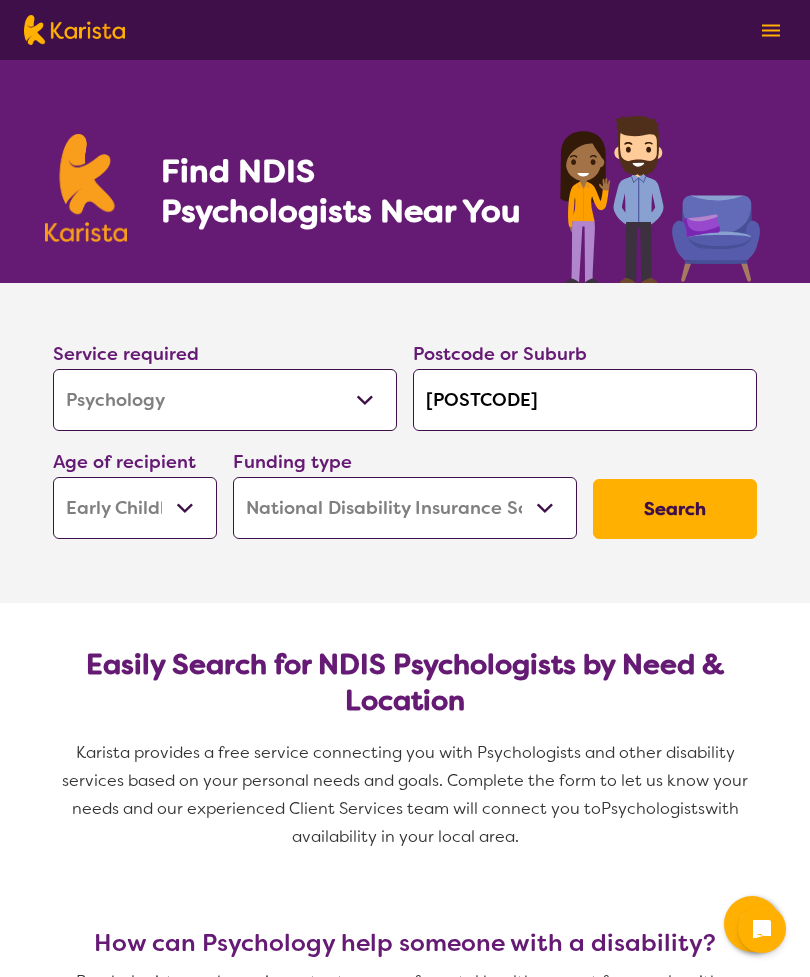 click on "Home Care Package (HCP) National Disability Insurance Scheme (NDIS) I don't know" at bounding box center (405, 508) 